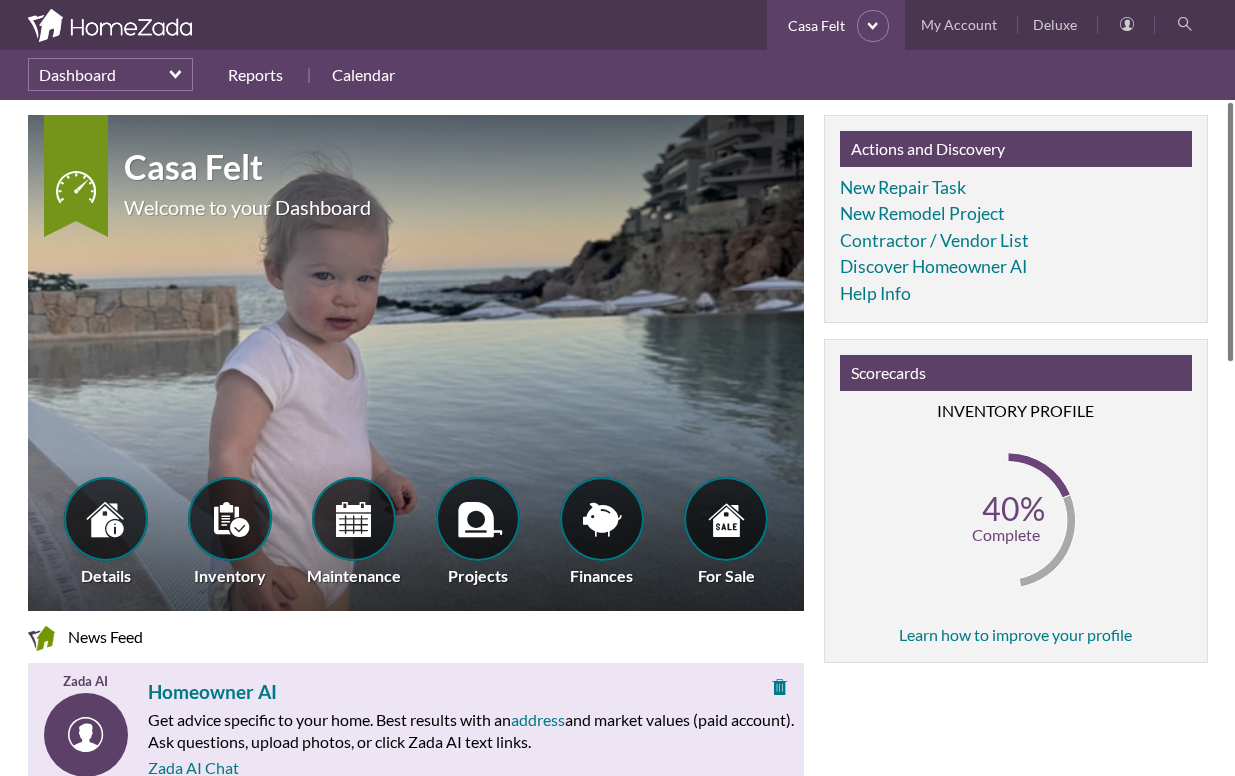 scroll, scrollTop: 0, scrollLeft: 0, axis: both 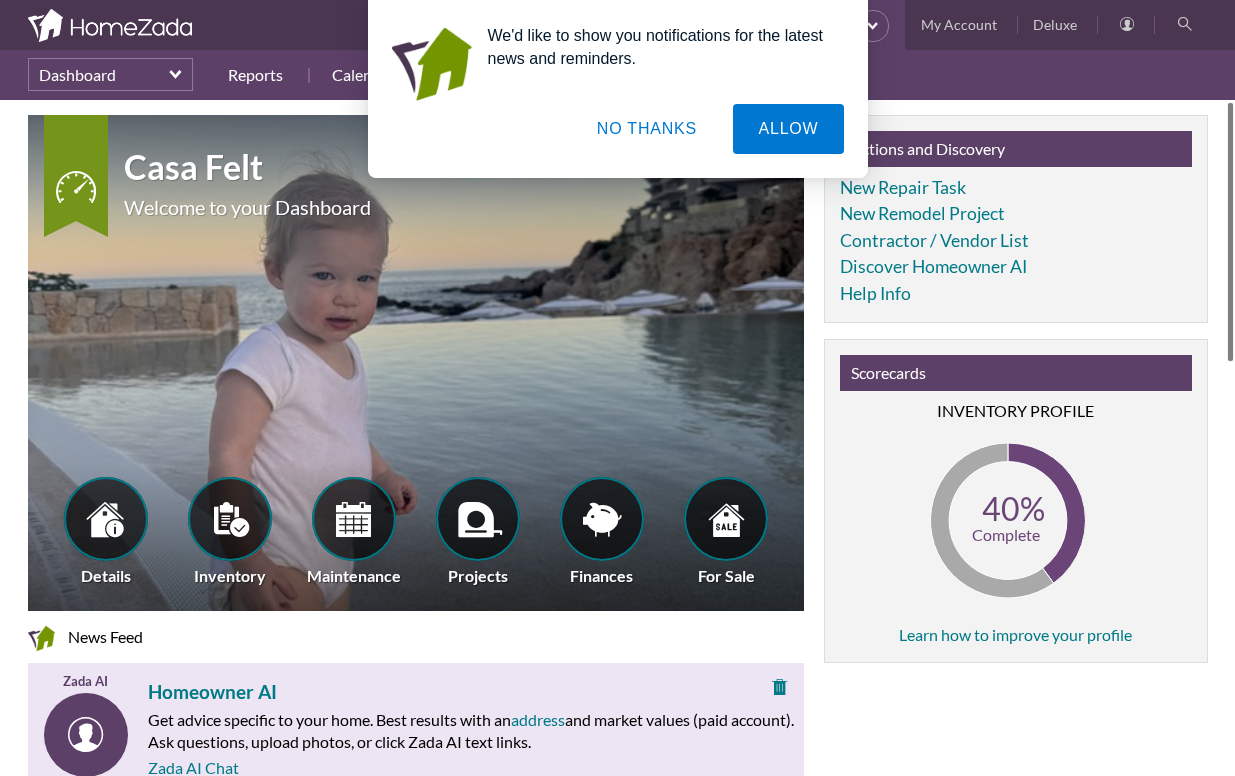 click on "NO THANKS" at bounding box center (647, 129) 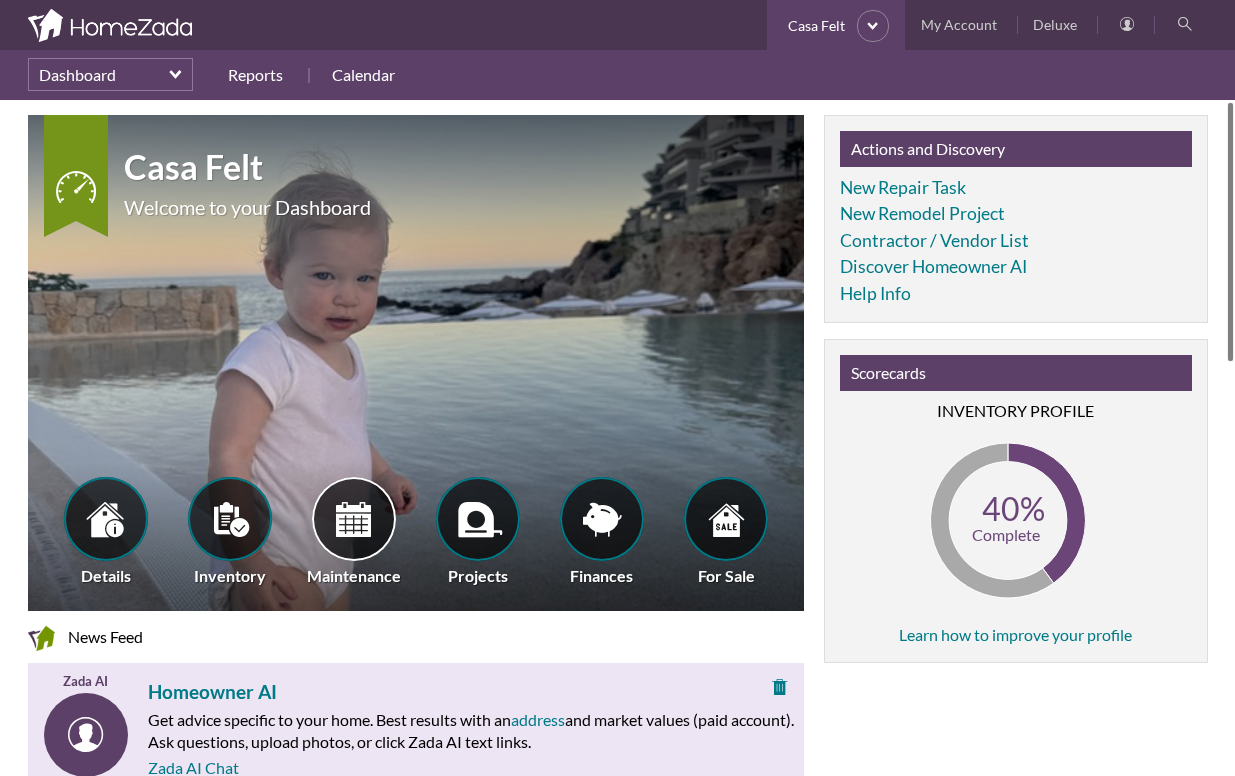 click at bounding box center [354, 519] 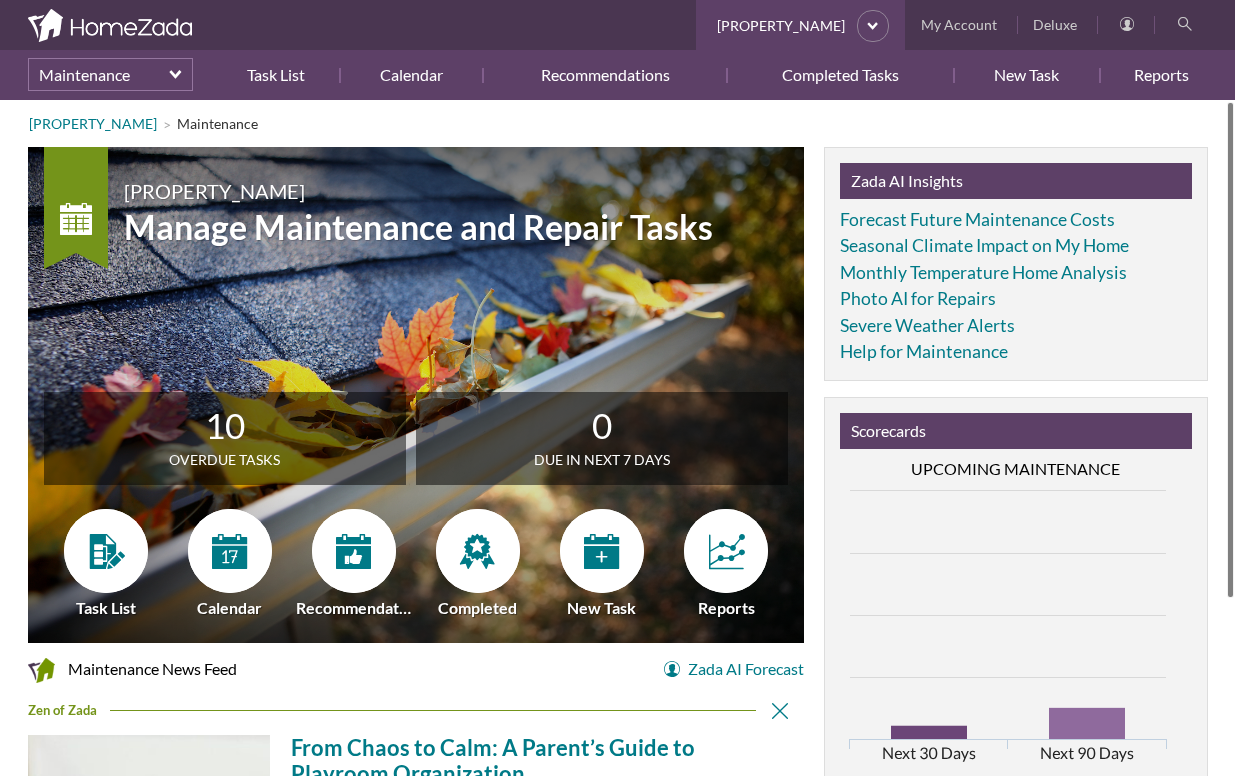 scroll, scrollTop: 0, scrollLeft: 0, axis: both 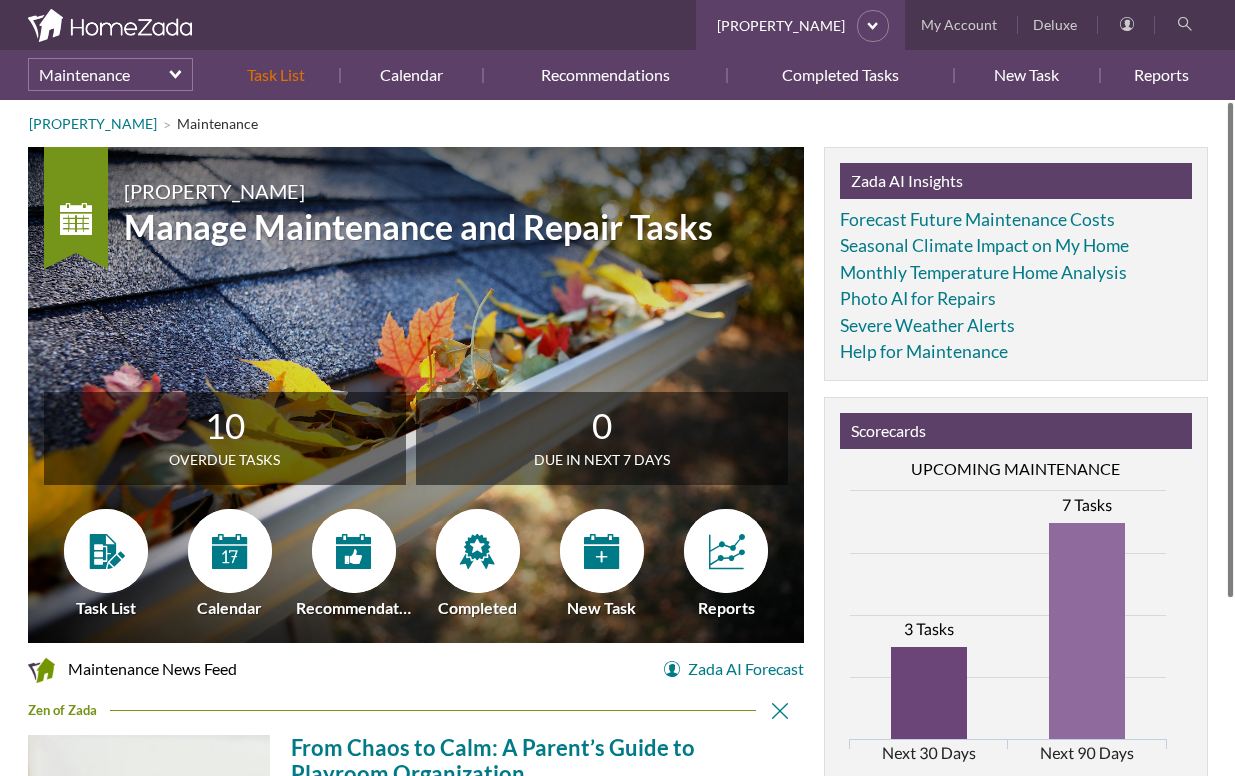 click on "Task List" at bounding box center (284, 75) 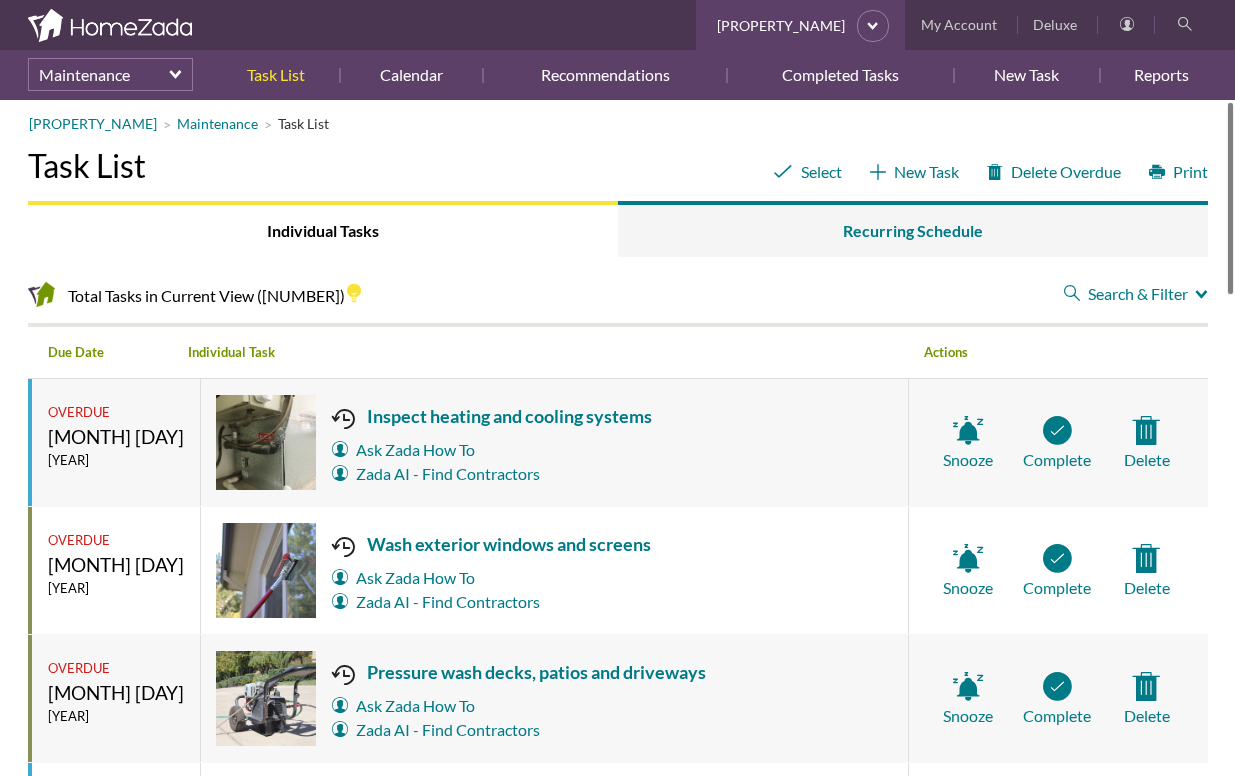 scroll, scrollTop: 0, scrollLeft: 0, axis: both 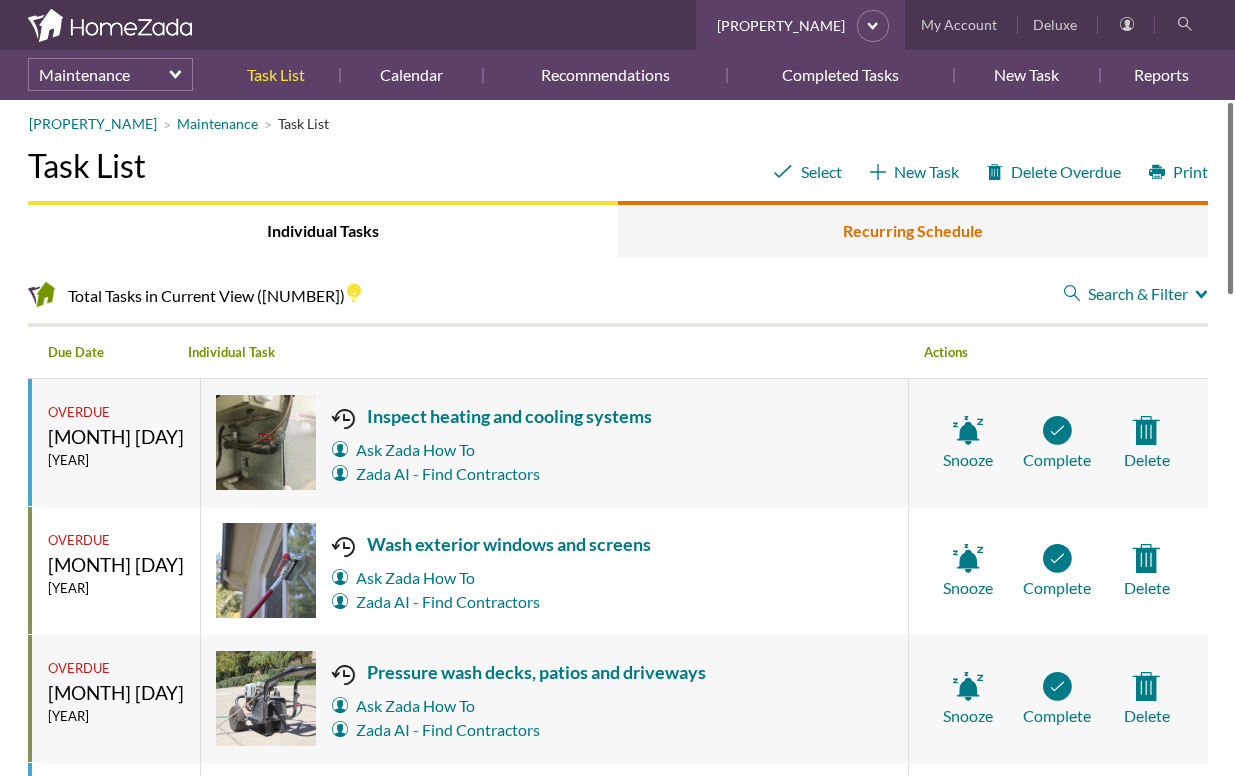 click on "Recurring Schedule" at bounding box center [913, 229] 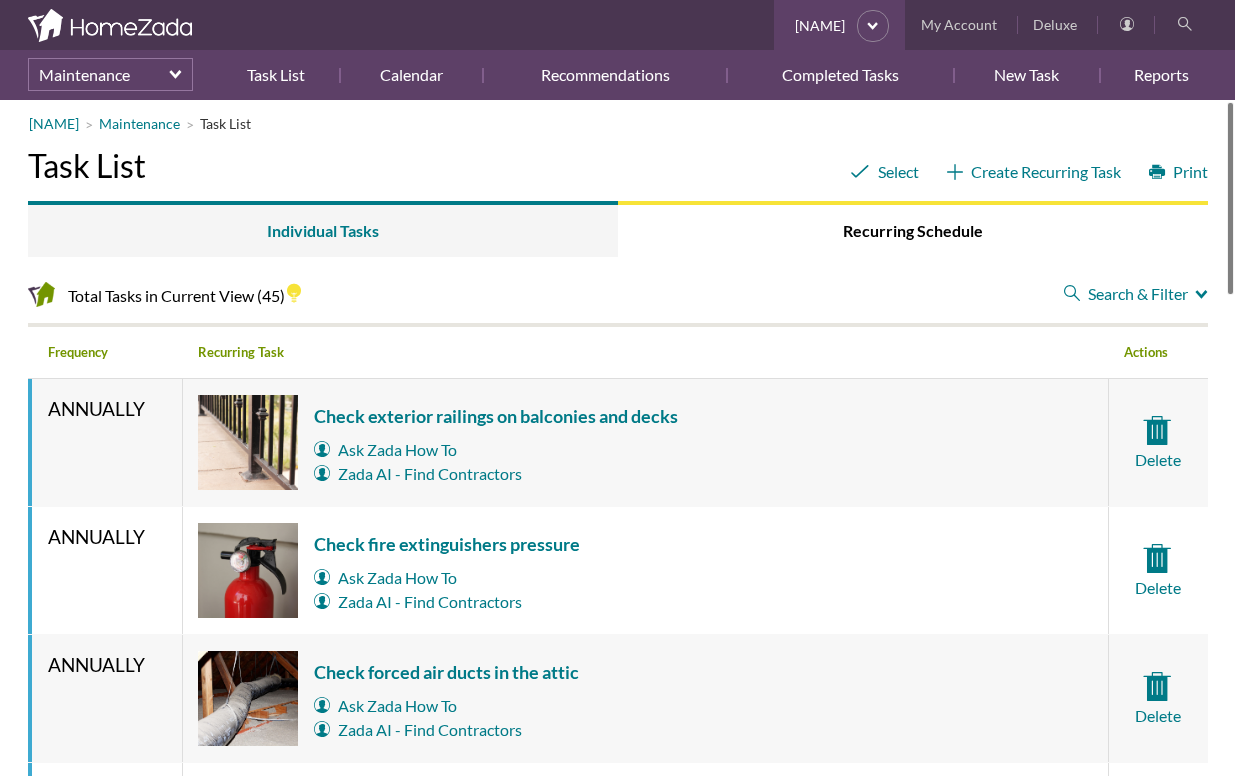 scroll, scrollTop: 0, scrollLeft: 0, axis: both 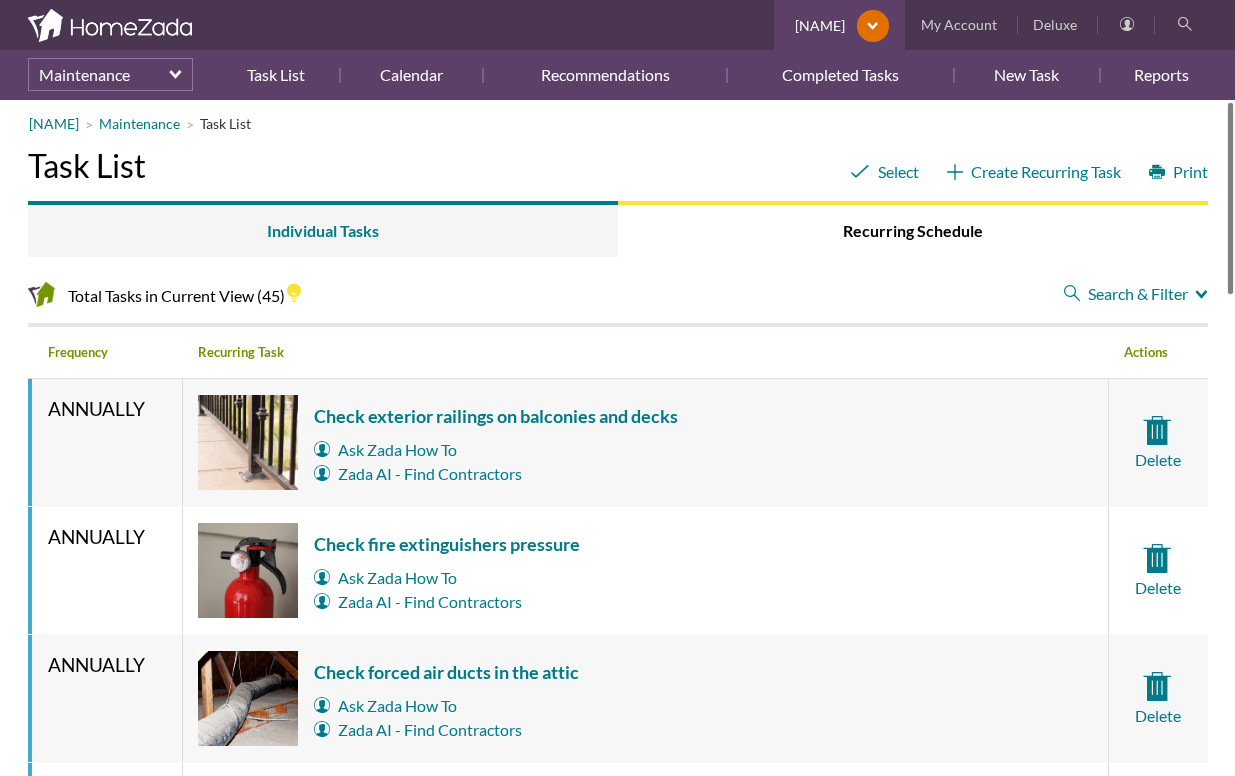 click on "select" at bounding box center (867, 26) 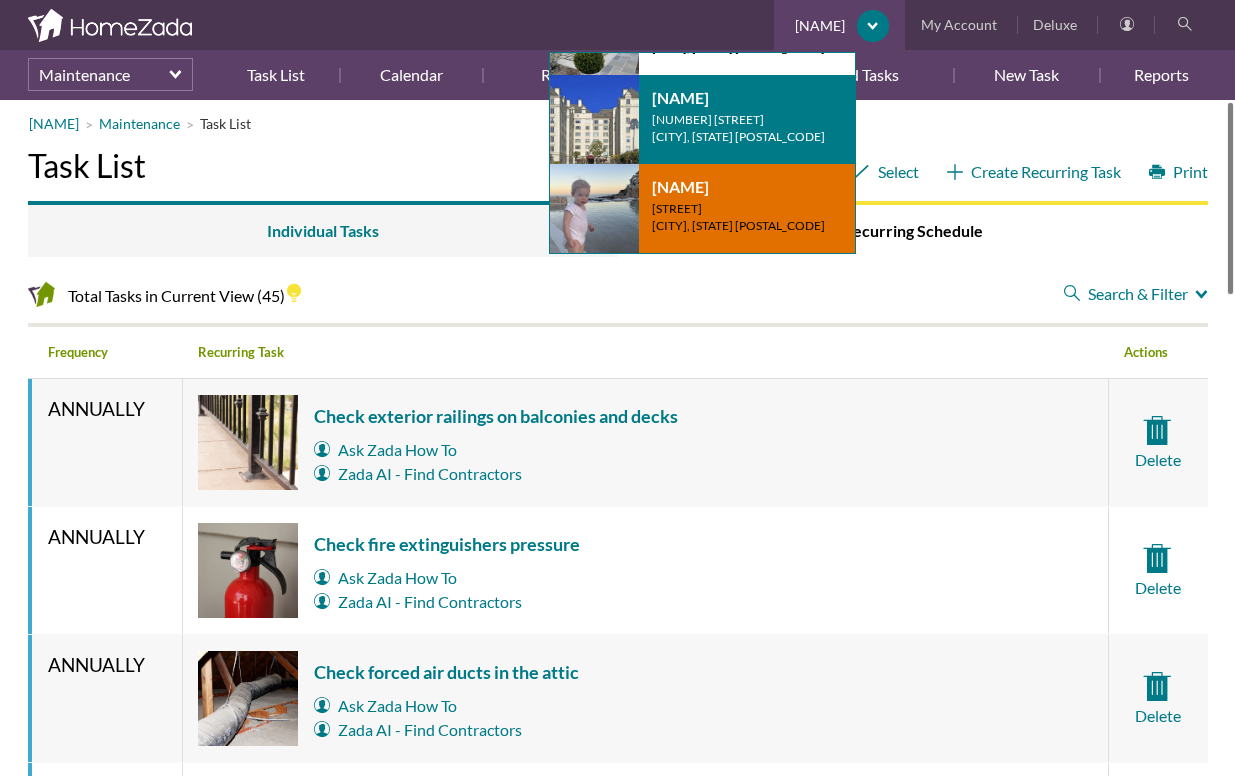 scroll, scrollTop: 0, scrollLeft: 0, axis: both 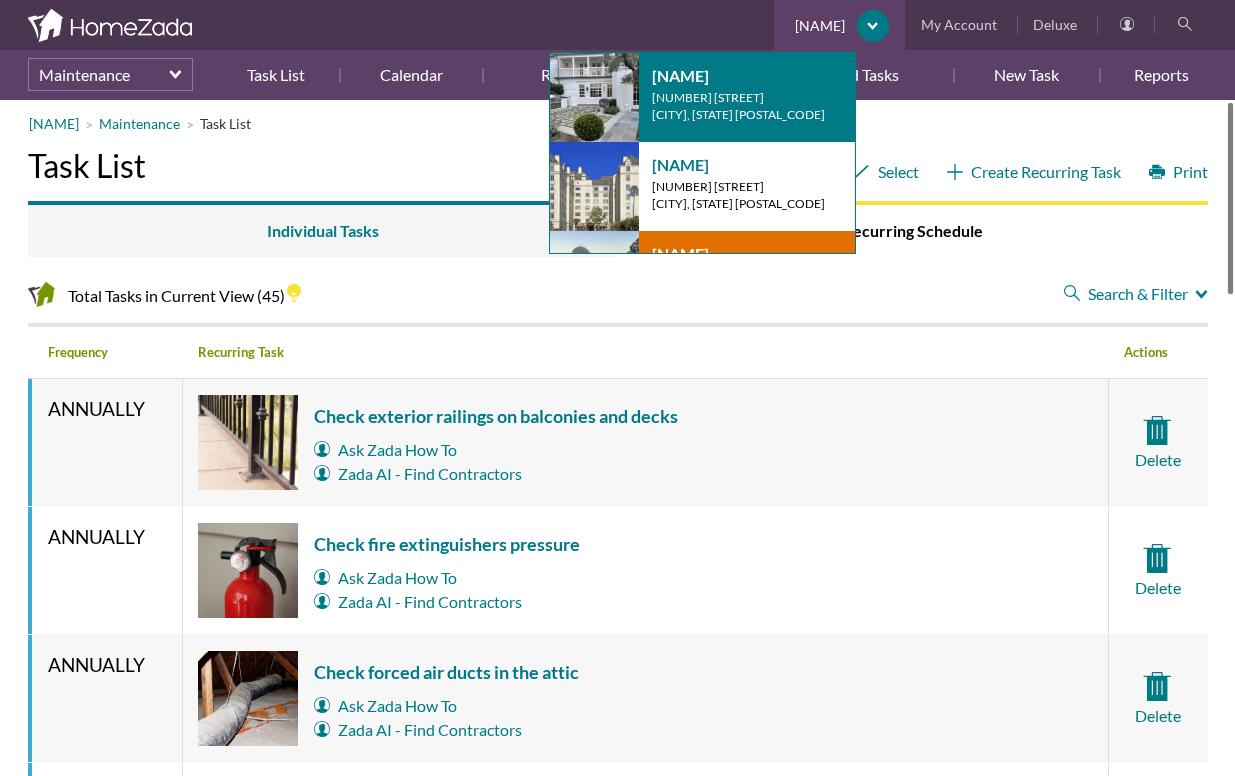 click on "[NUMBER] [STREET_NAME]" at bounding box center [738, 97] 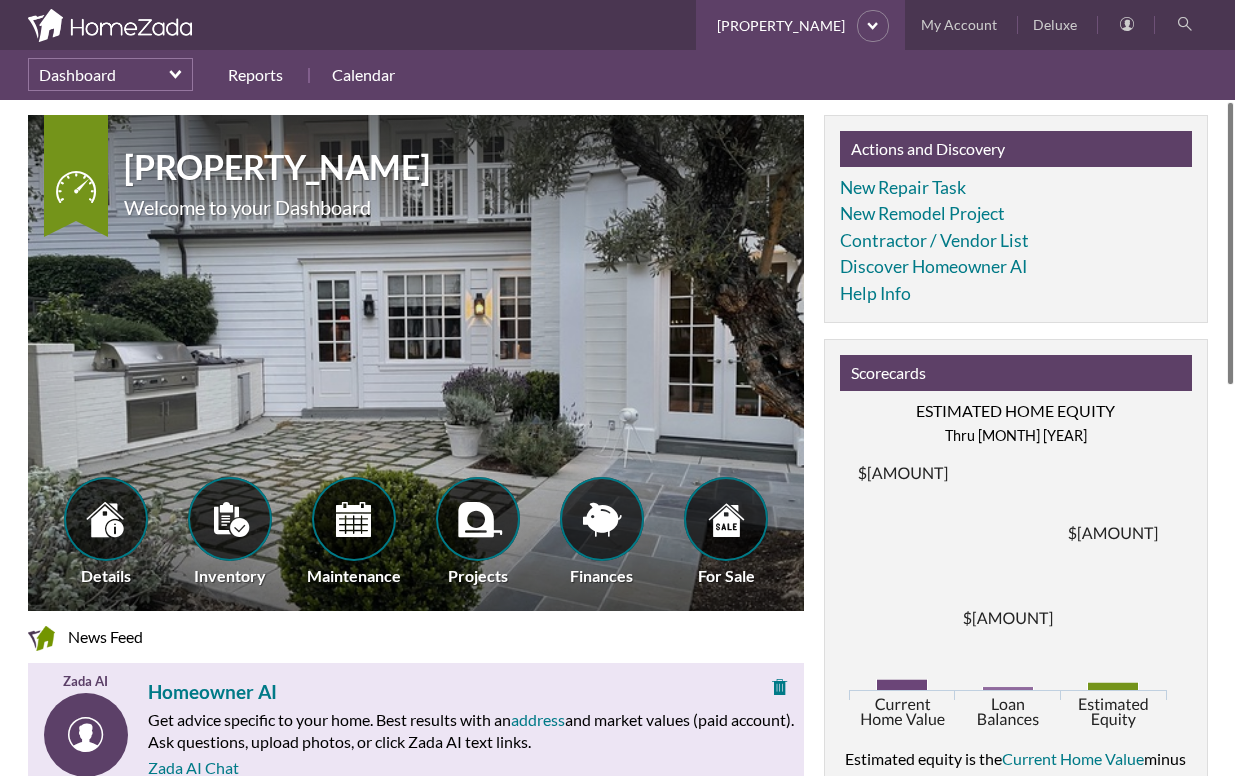 scroll, scrollTop: 0, scrollLeft: 0, axis: both 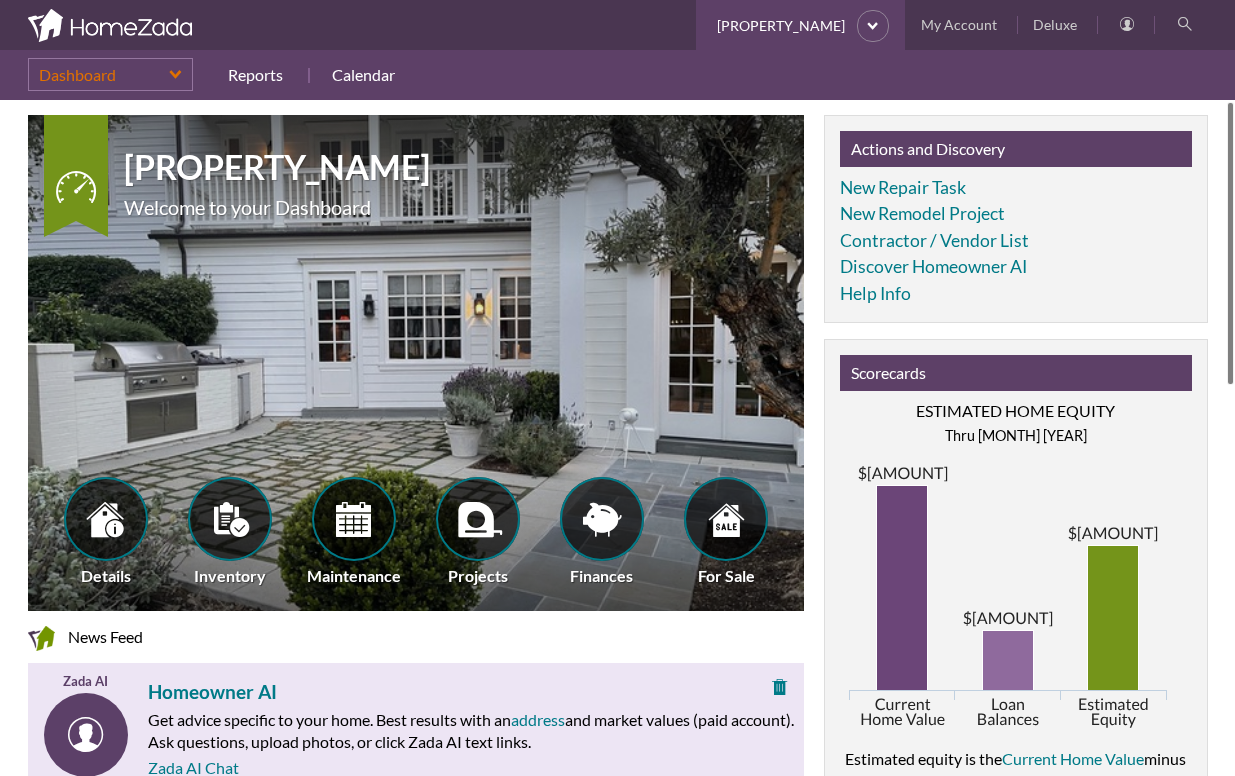 click on "Dashboard" at bounding box center (110, 74) 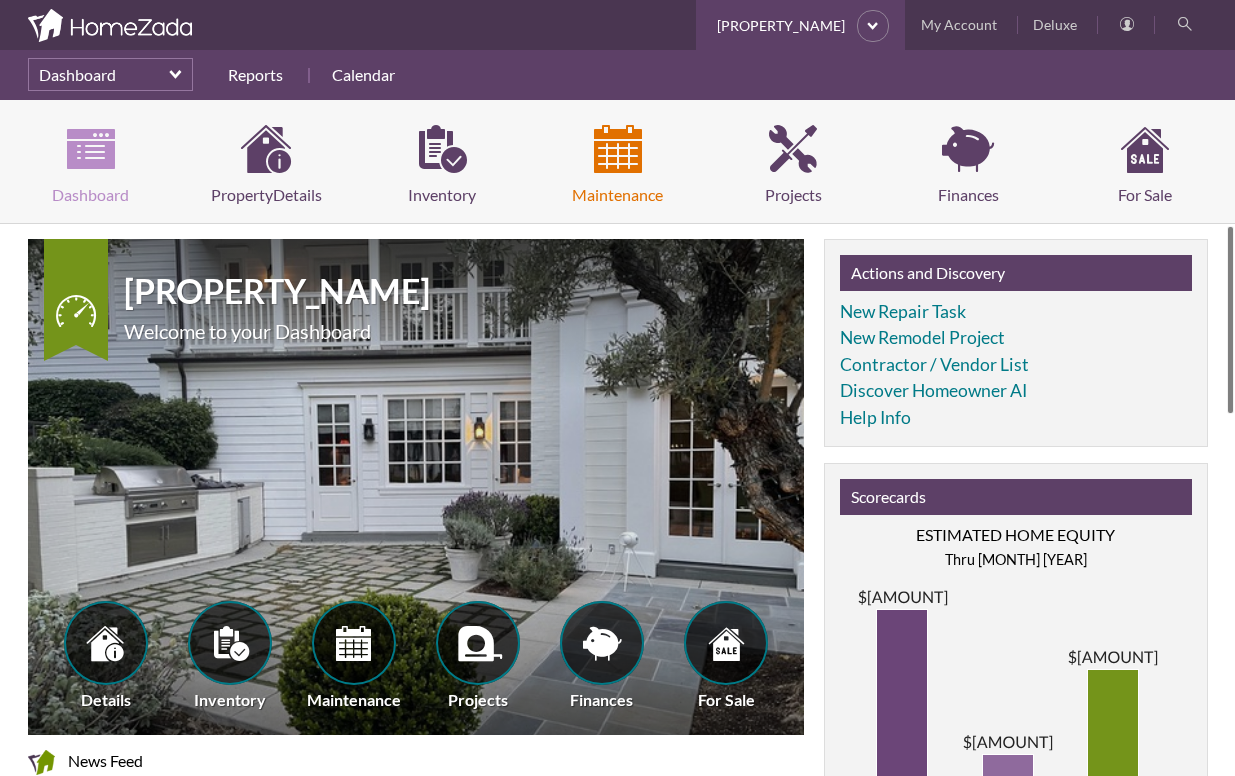 click on "Maintenance" at bounding box center [618, 166] 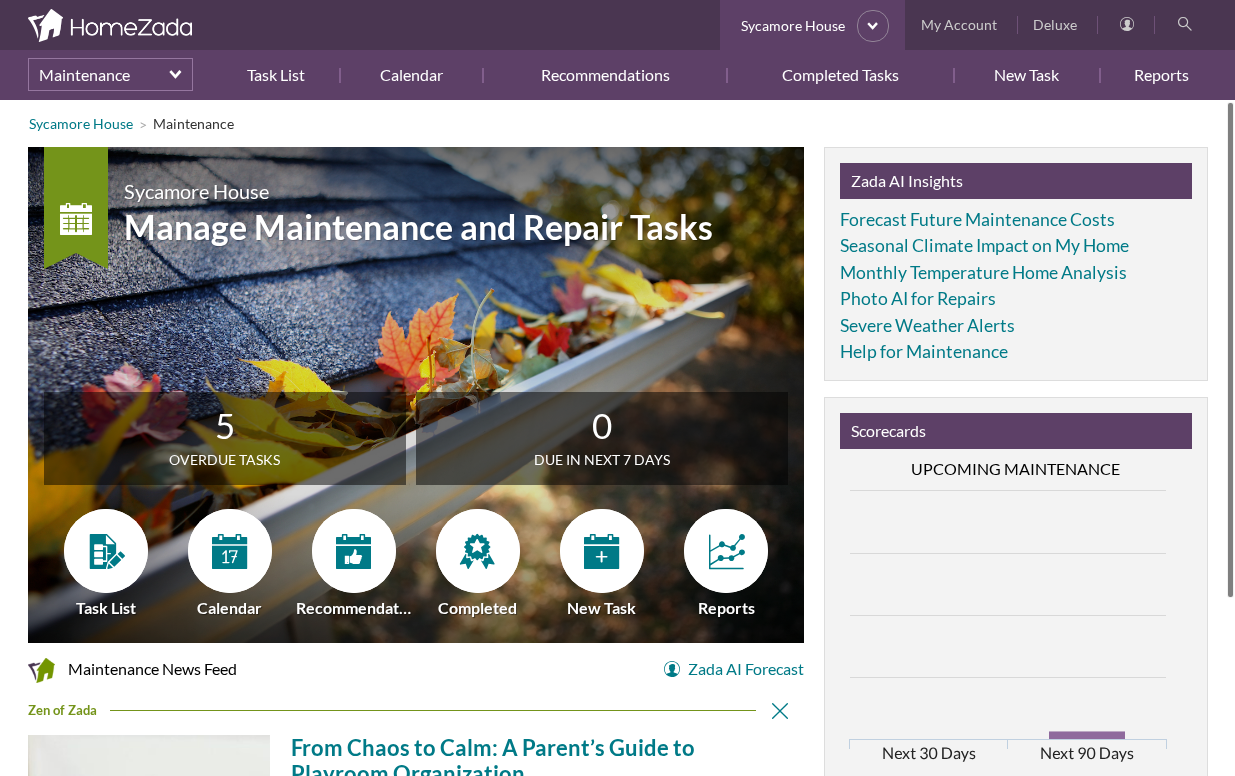 scroll, scrollTop: 0, scrollLeft: 0, axis: both 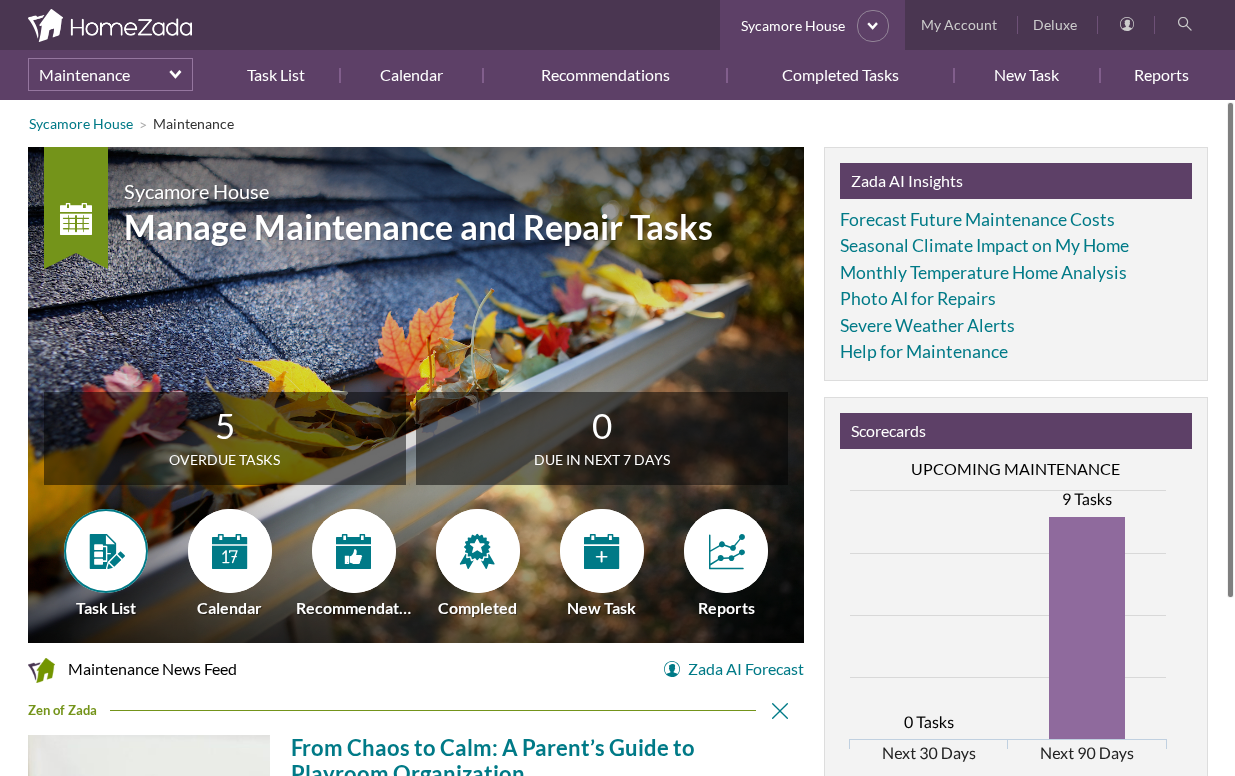 click at bounding box center [106, 551] 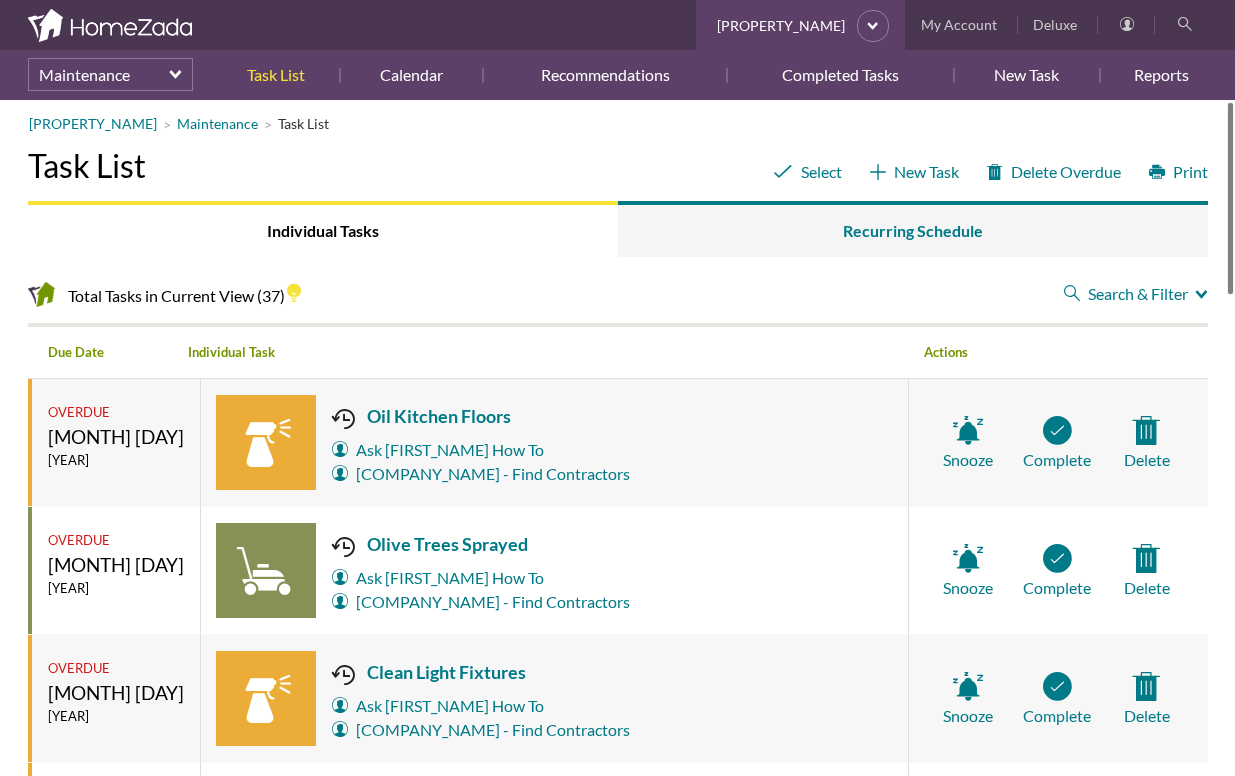 scroll, scrollTop: 0, scrollLeft: 0, axis: both 